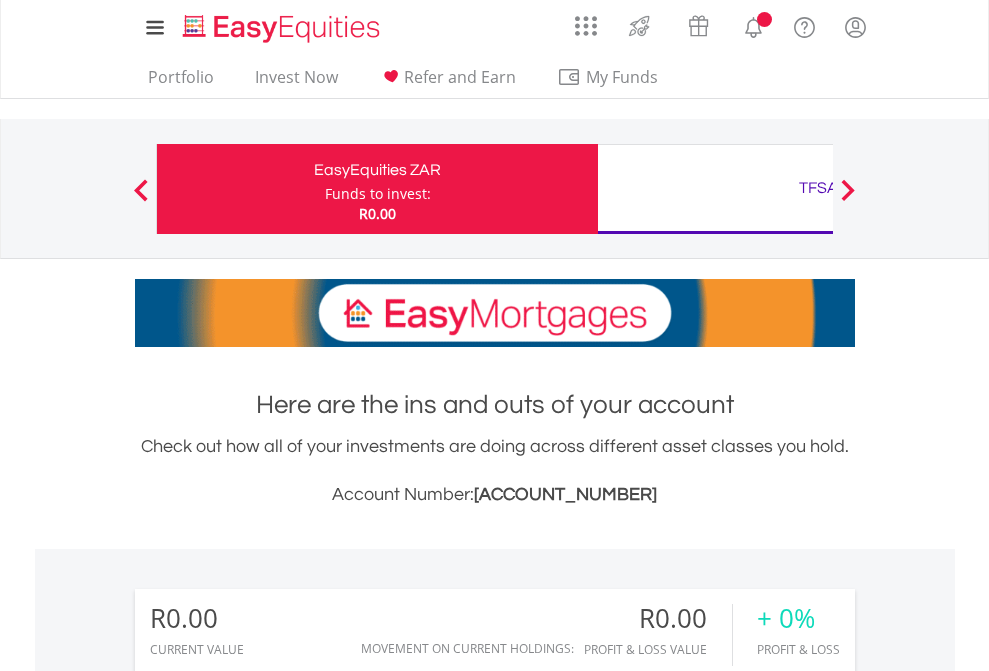 scroll, scrollTop: 0, scrollLeft: 0, axis: both 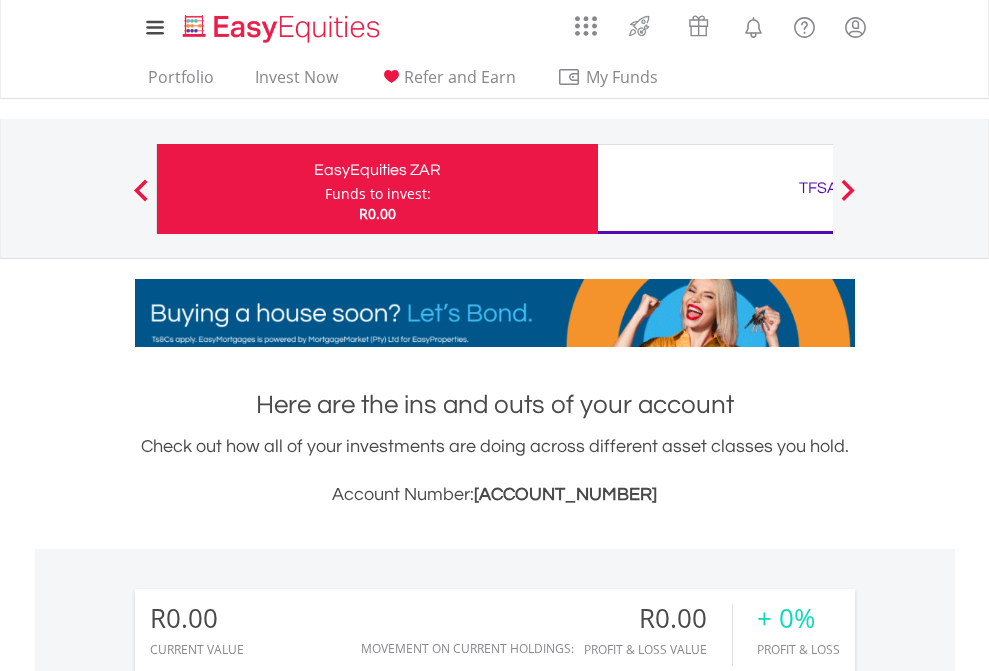 click on "Funds to invest:" at bounding box center [378, 194] 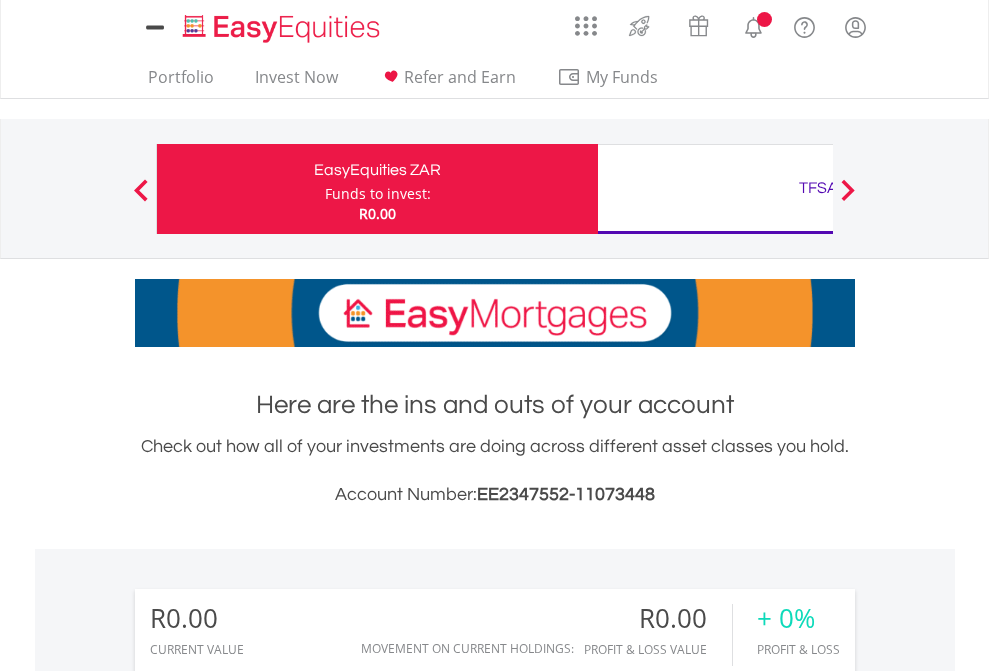 scroll, scrollTop: 0, scrollLeft: 0, axis: both 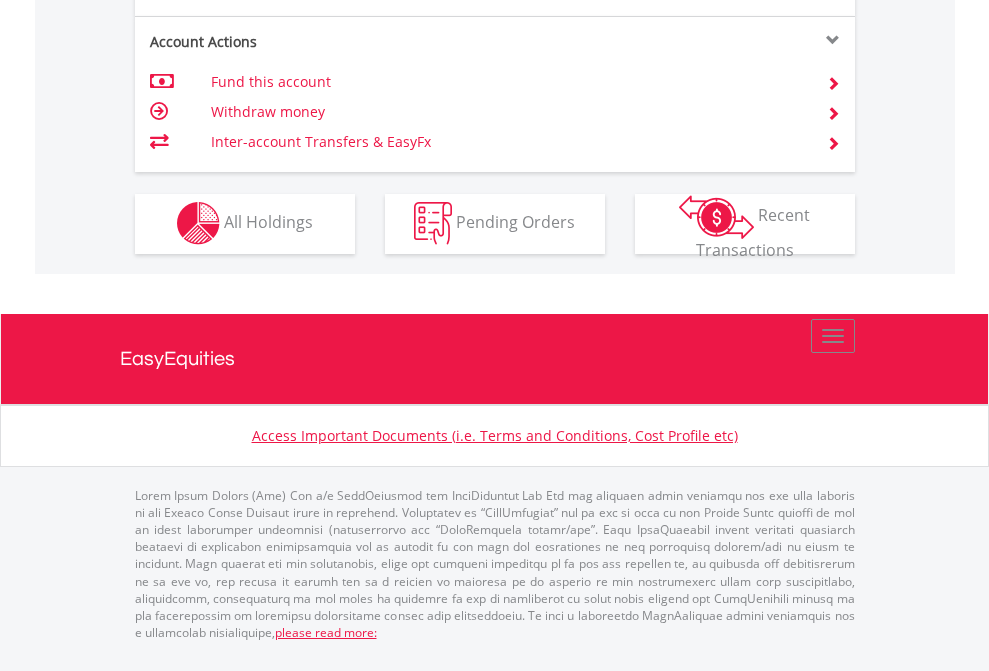 click on "Investment types" at bounding box center [706, -353] 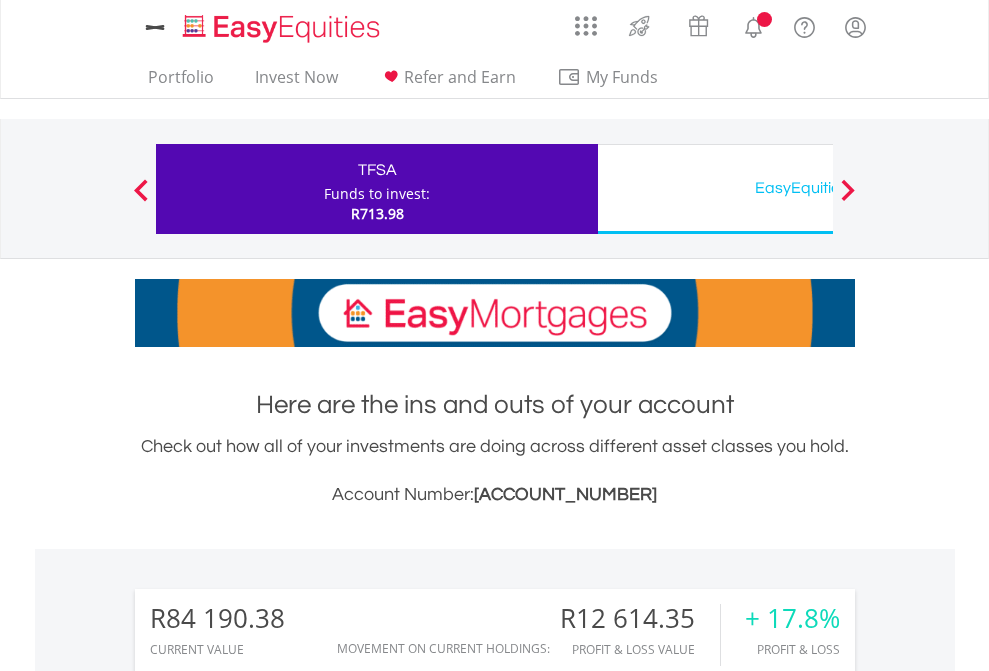 scroll, scrollTop: 0, scrollLeft: 0, axis: both 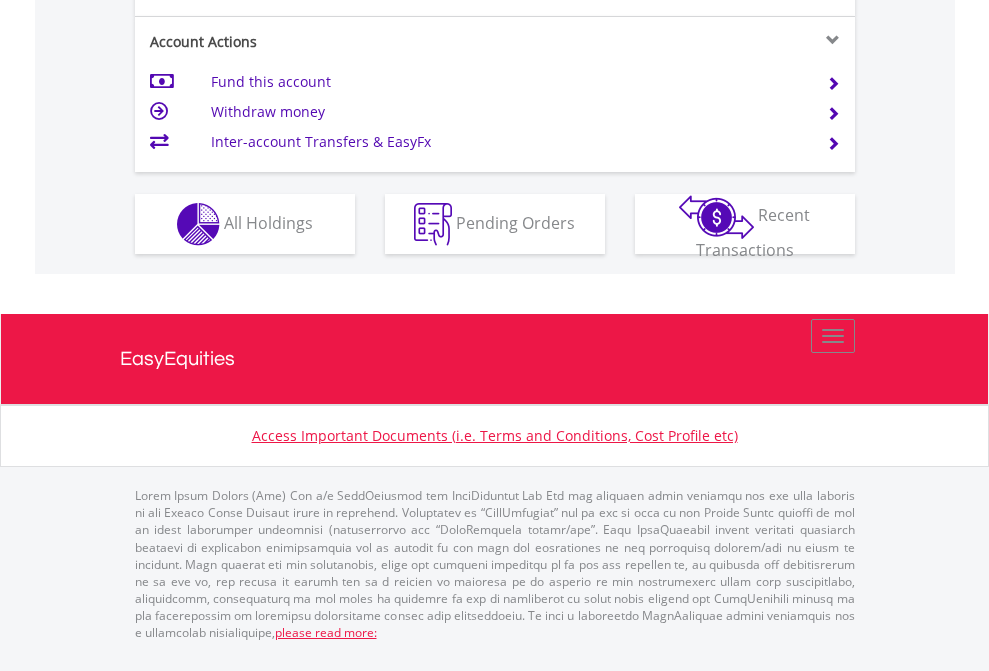 click on "Investment types" at bounding box center [706, -337] 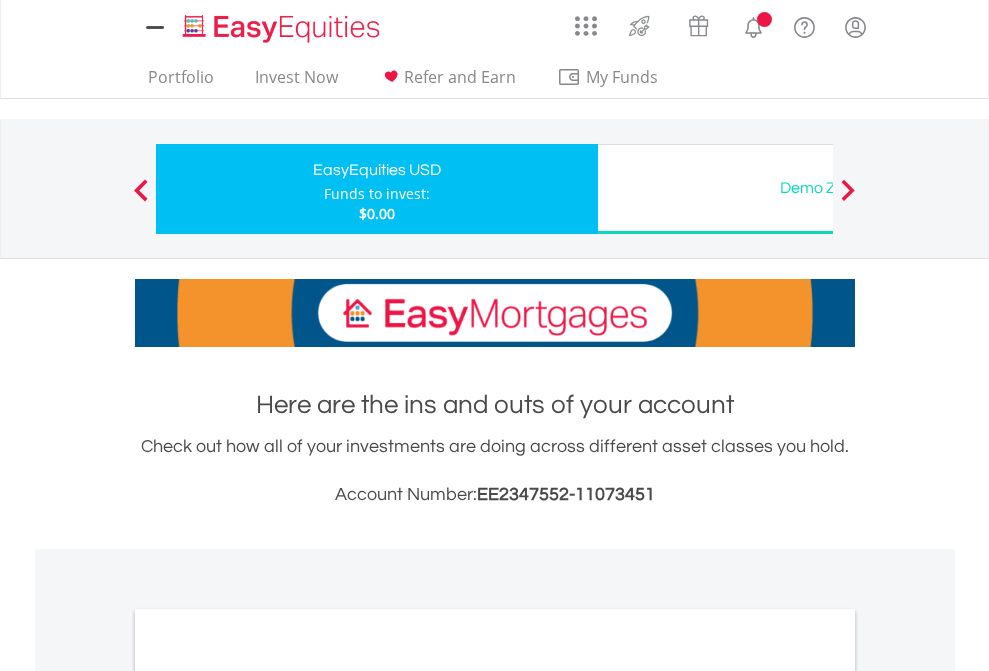 scroll, scrollTop: 0, scrollLeft: 0, axis: both 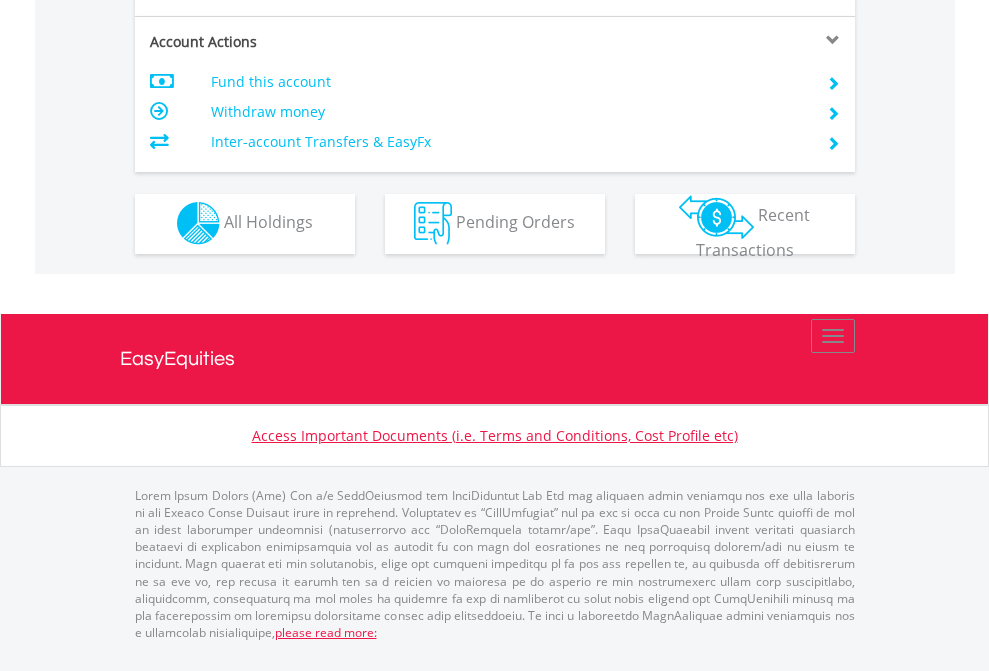 click on "Investment types" at bounding box center [706, -353] 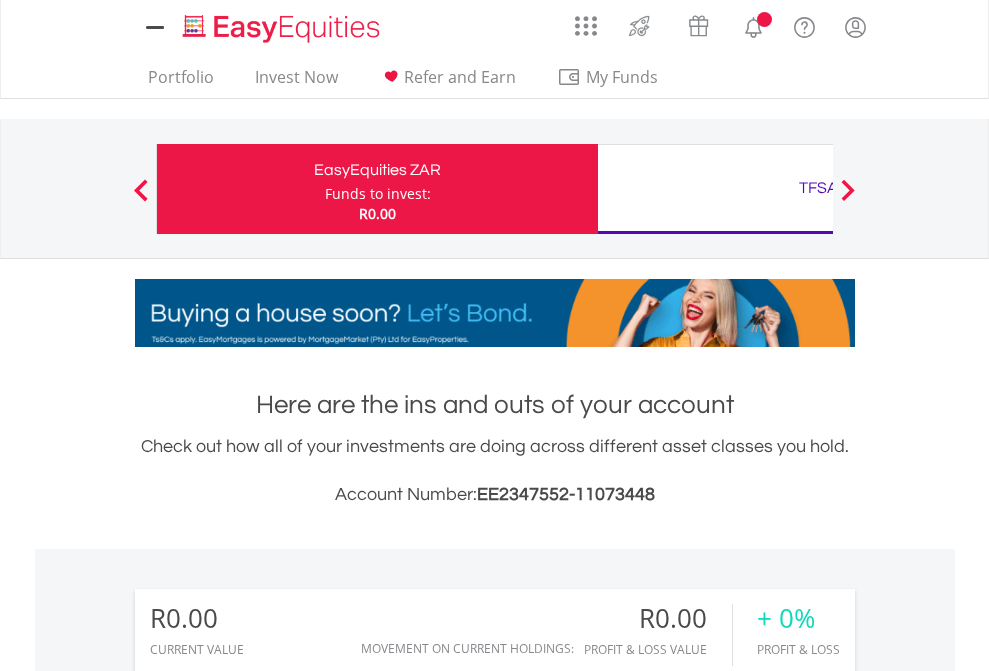 click on "All Holdings" at bounding box center [268, 1442] 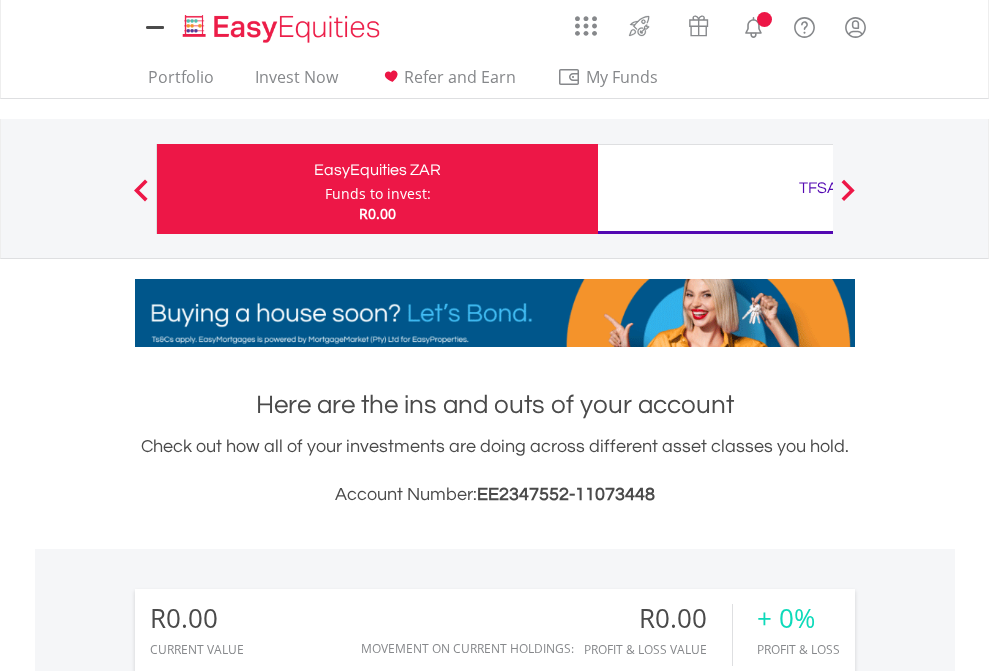 scroll, scrollTop: 1486, scrollLeft: 0, axis: vertical 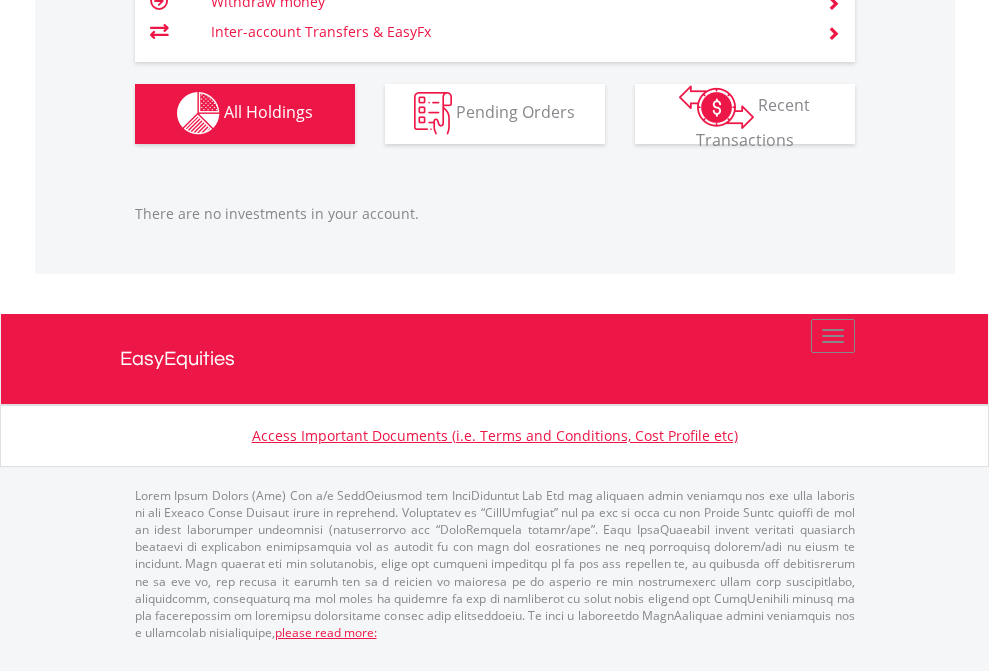 click on "TFSA" at bounding box center (818, -1142) 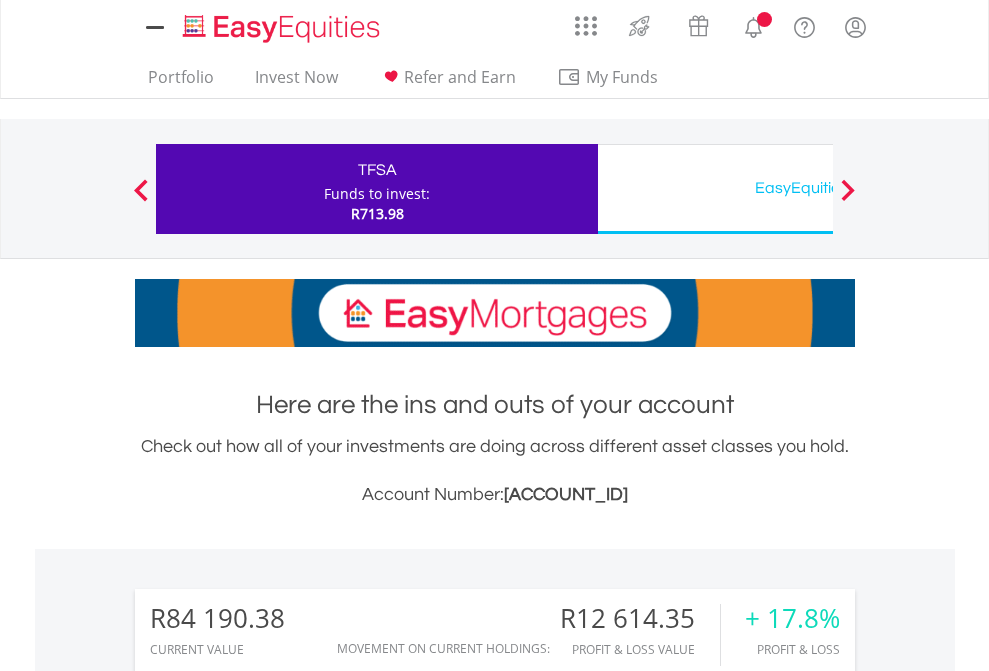 scroll, scrollTop: 0, scrollLeft: 0, axis: both 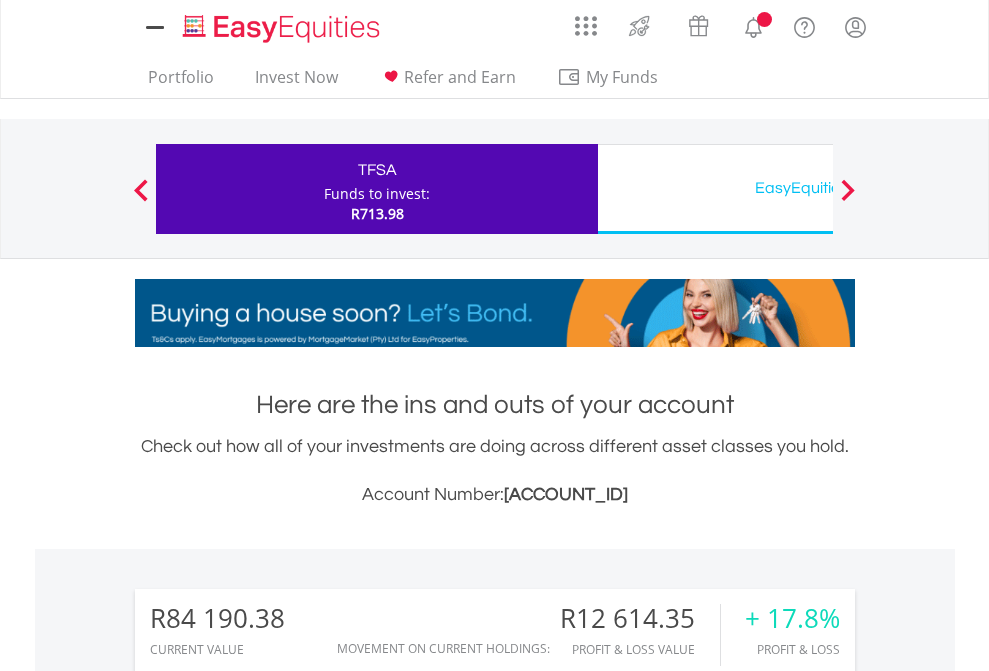click on "All Holdings" at bounding box center (268, 1546) 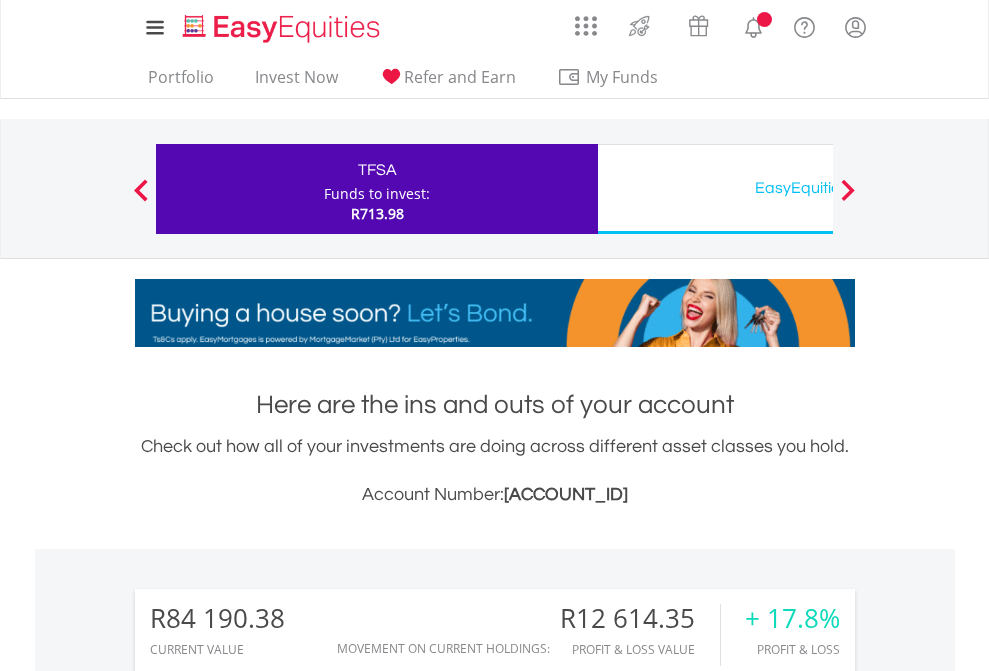 scroll, scrollTop: 1573, scrollLeft: 0, axis: vertical 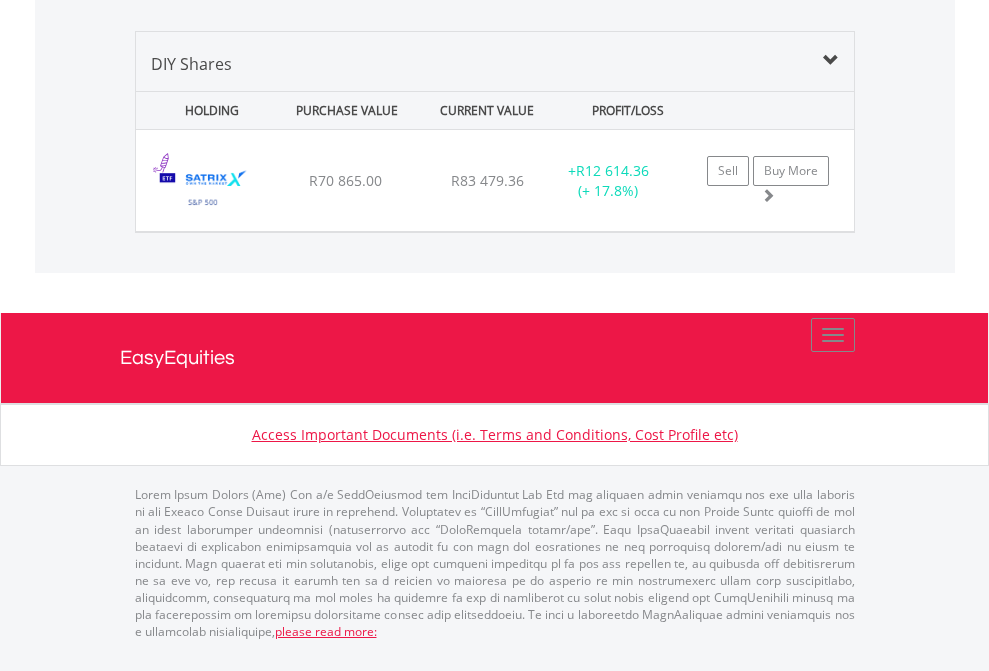 click on "EasyEquities USD" at bounding box center (818, -1419) 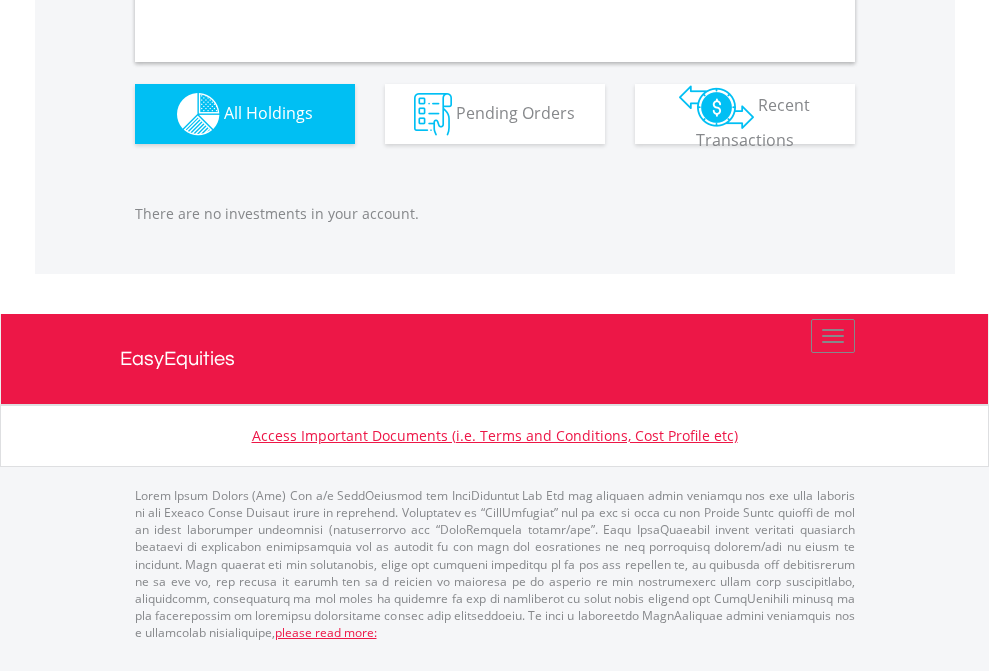 scroll, scrollTop: 1980, scrollLeft: 0, axis: vertical 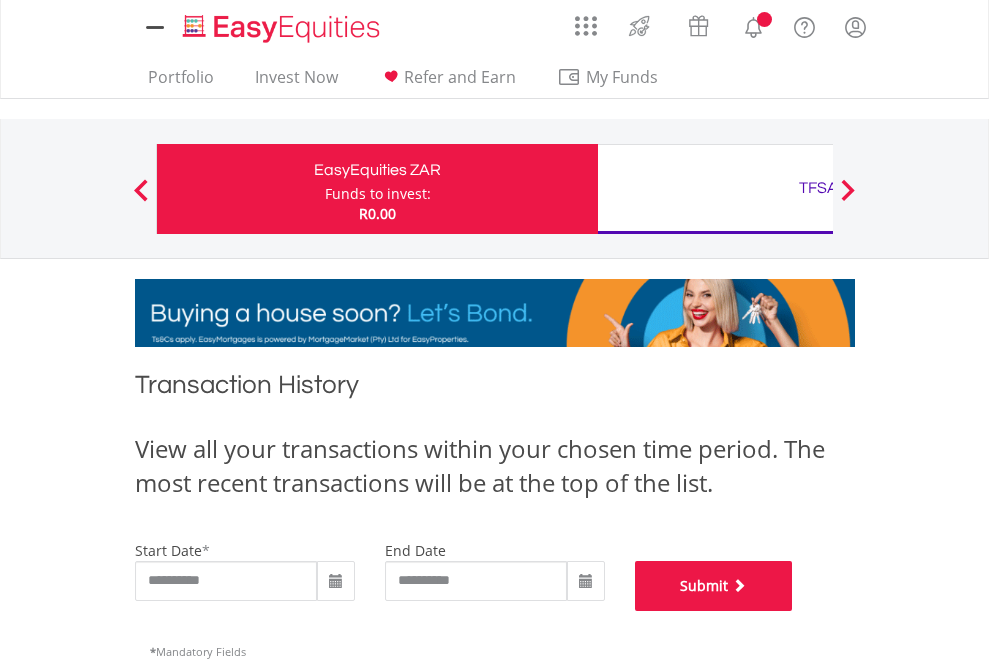 click on "Submit" at bounding box center (714, 586) 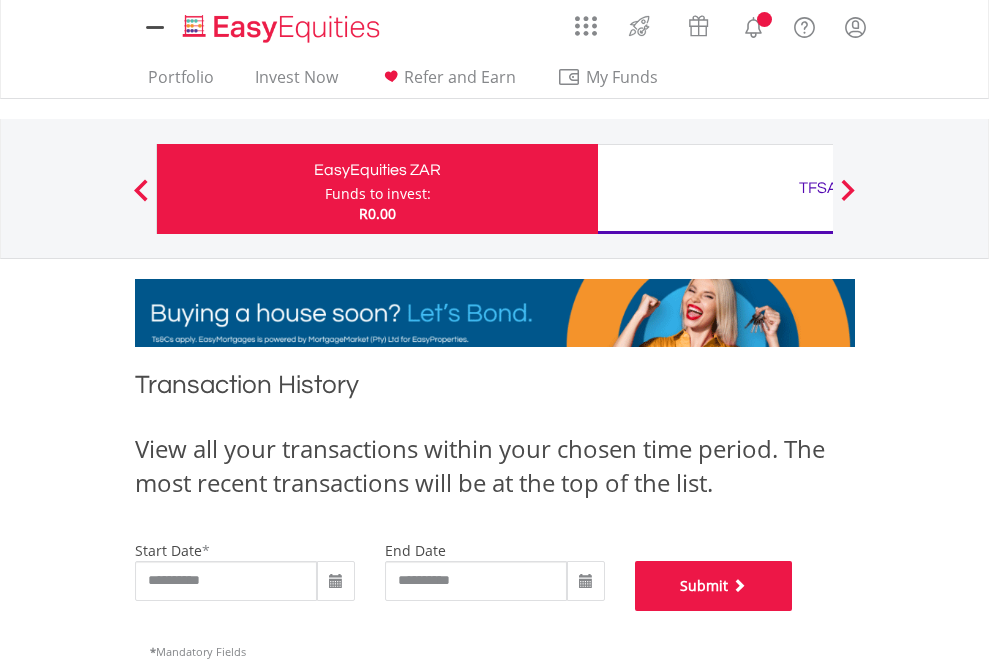 scroll, scrollTop: 811, scrollLeft: 0, axis: vertical 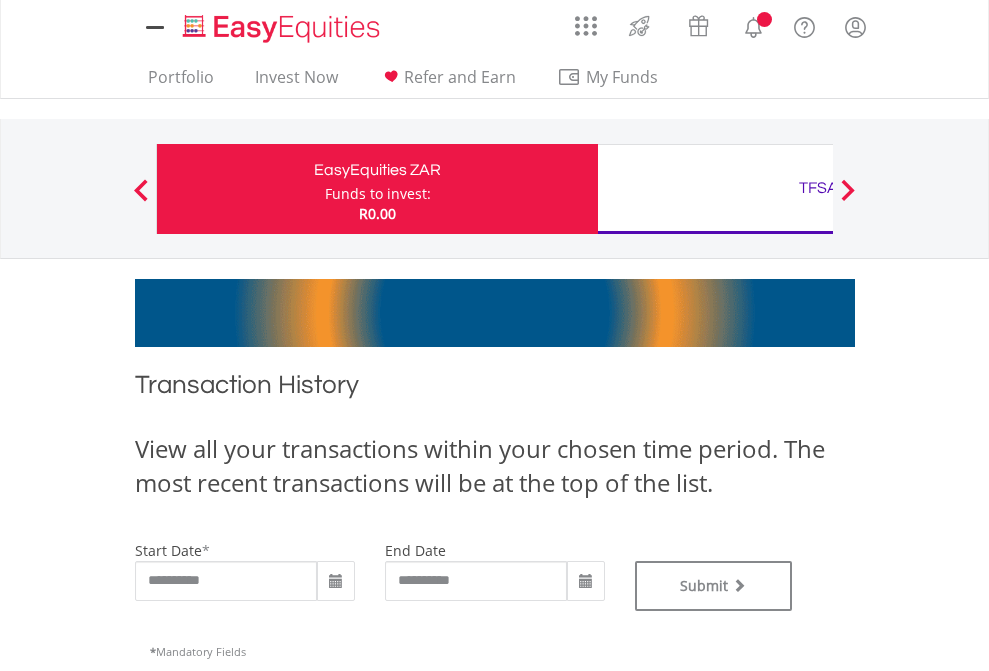click on "TFSA" at bounding box center [818, 188] 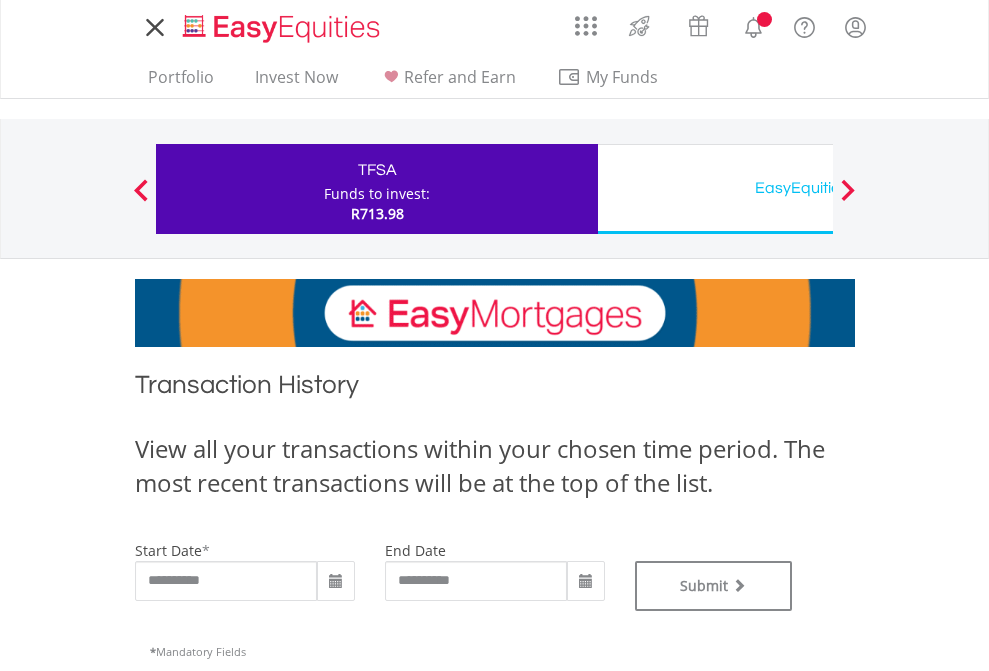 scroll, scrollTop: 0, scrollLeft: 0, axis: both 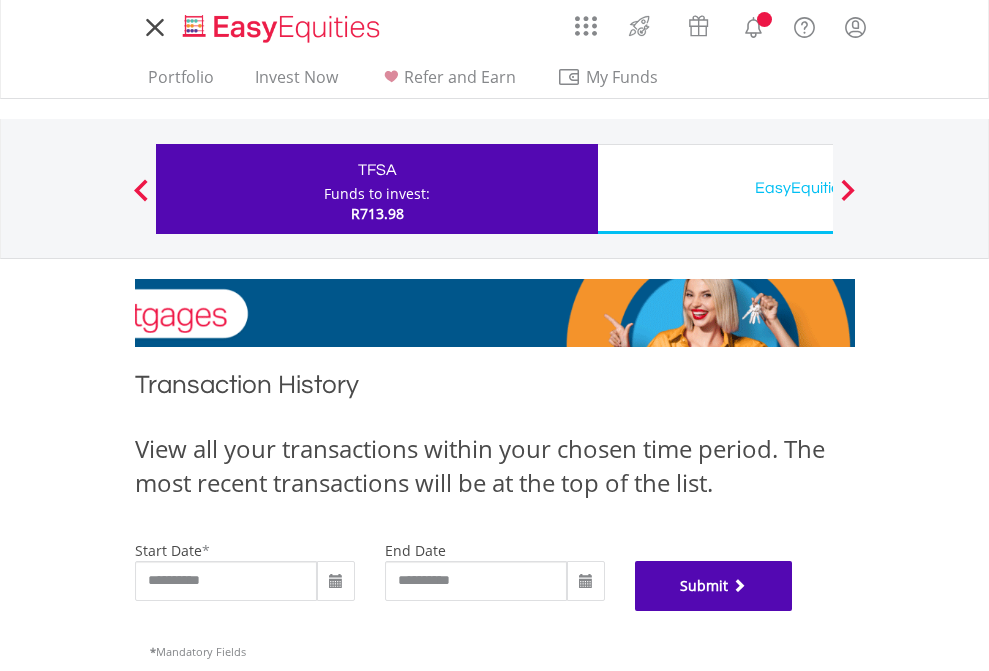 click on "Submit" at bounding box center (714, 586) 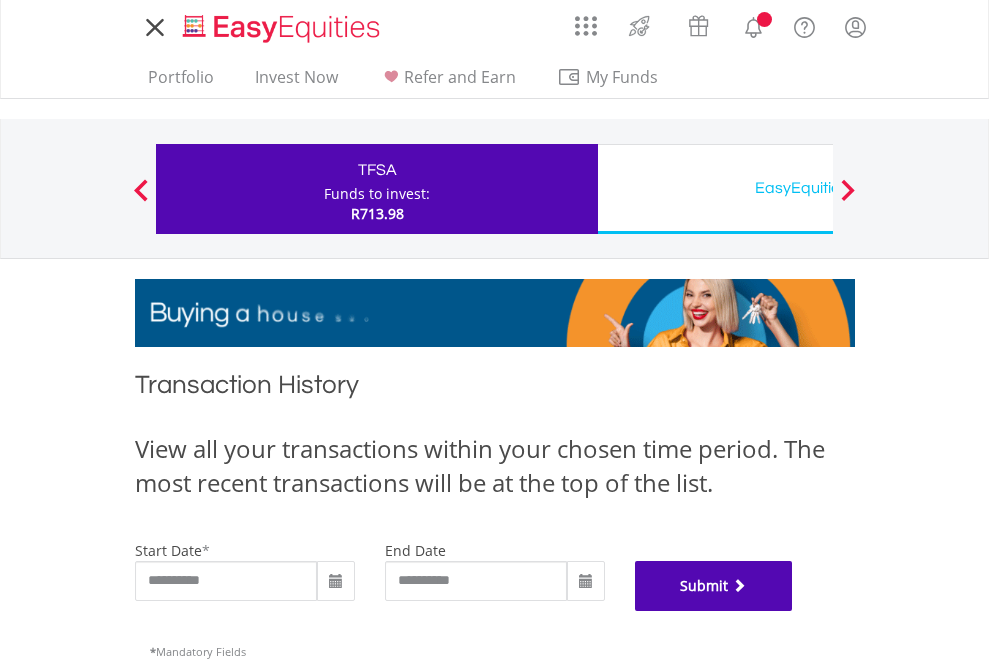 scroll, scrollTop: 811, scrollLeft: 0, axis: vertical 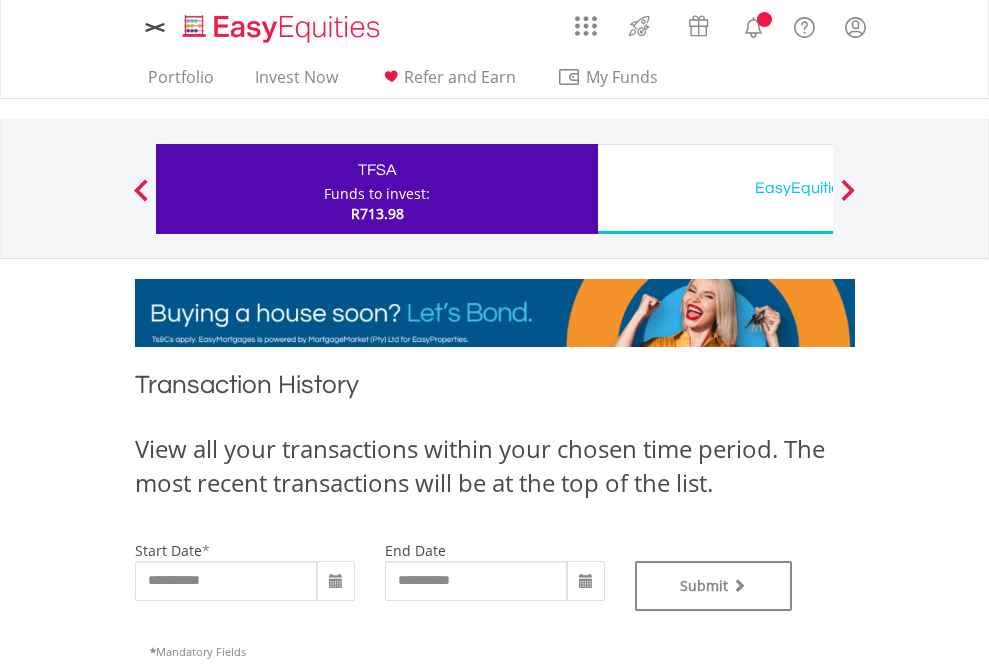 click on "EasyEquities USD" at bounding box center (818, 188) 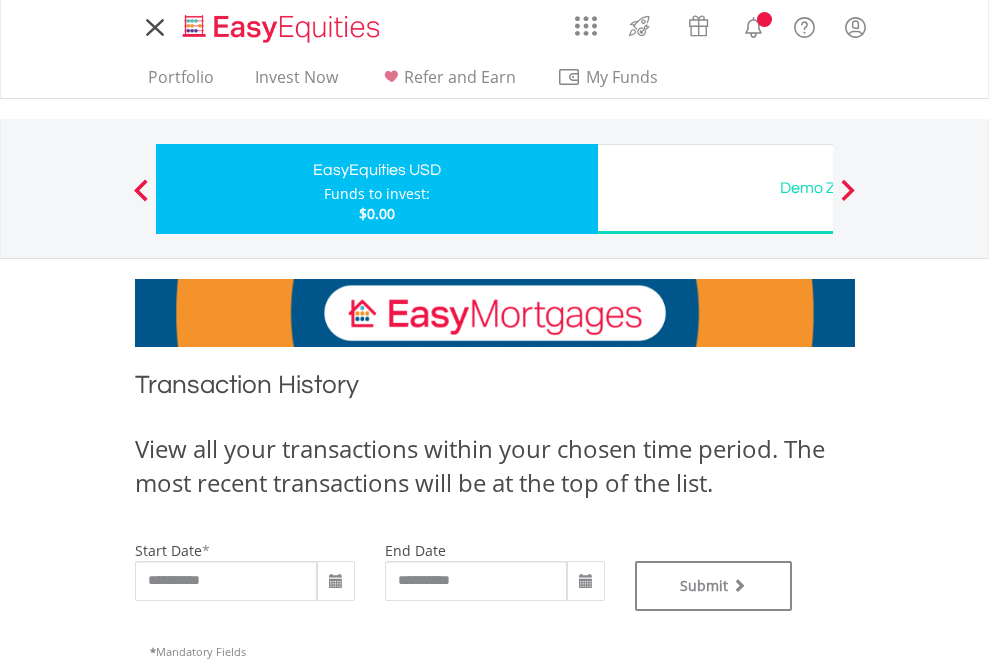 scroll, scrollTop: 0, scrollLeft: 0, axis: both 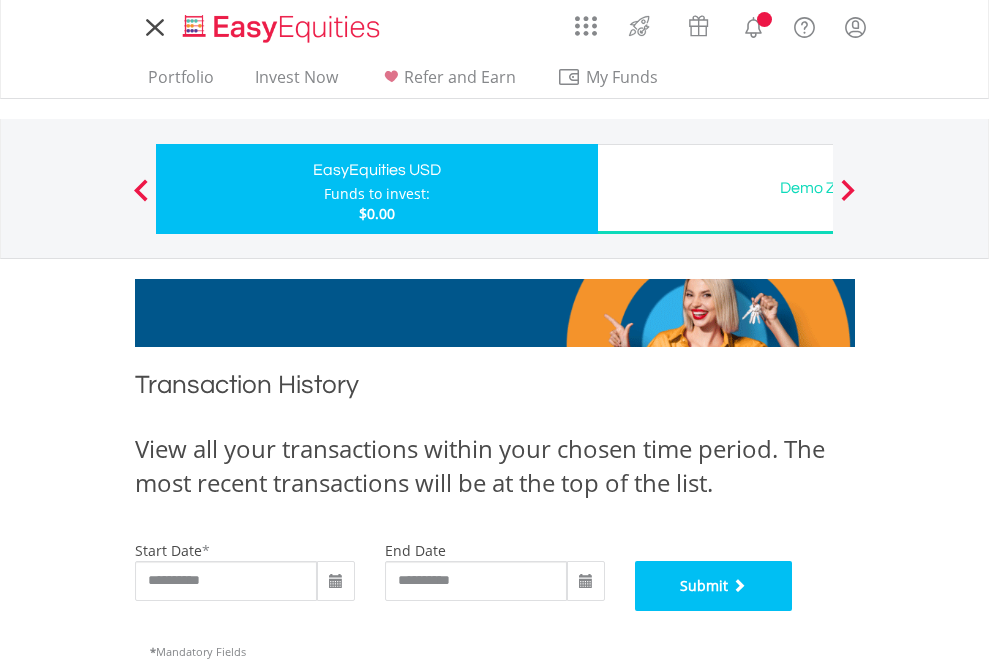 click on "Submit" at bounding box center (714, 586) 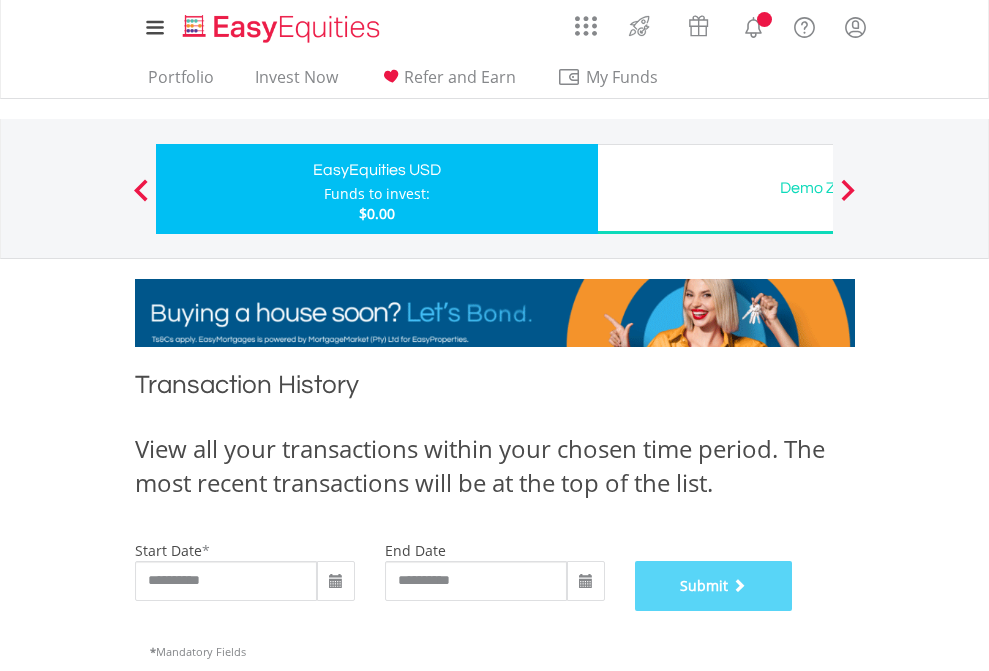 scroll, scrollTop: 811, scrollLeft: 0, axis: vertical 